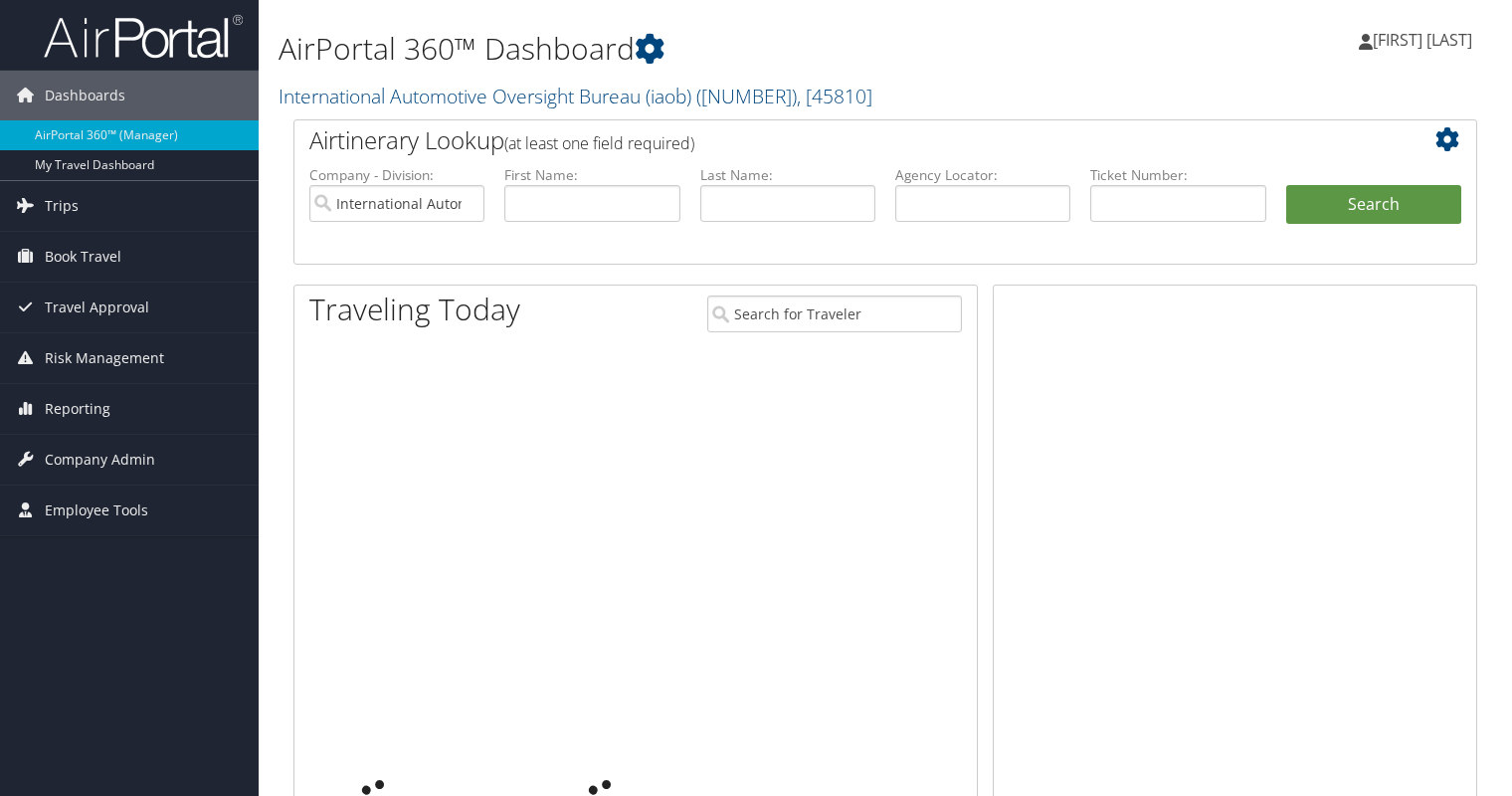 scroll, scrollTop: 0, scrollLeft: 0, axis: both 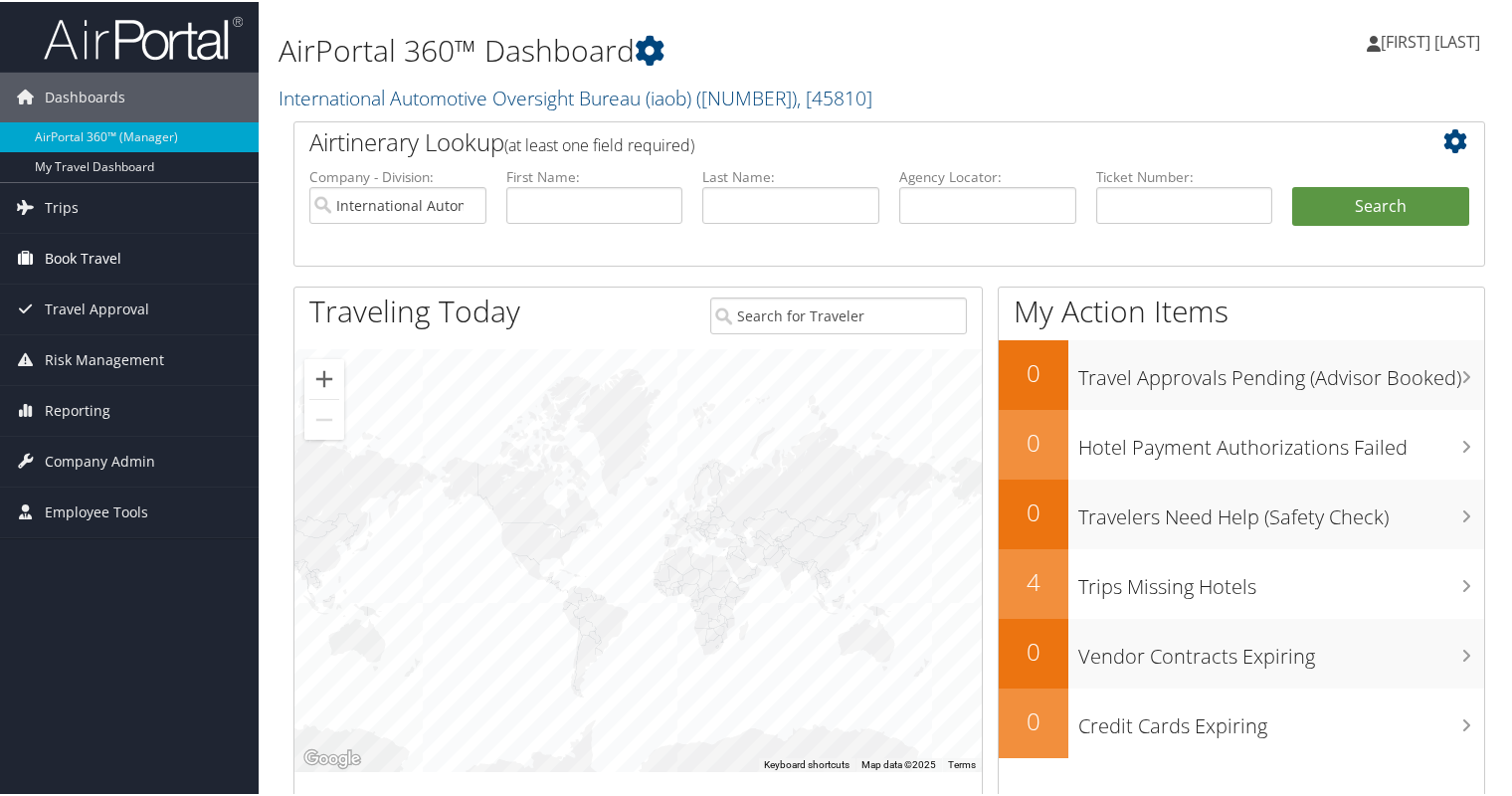 click on "Book Travel" at bounding box center [83, 257] 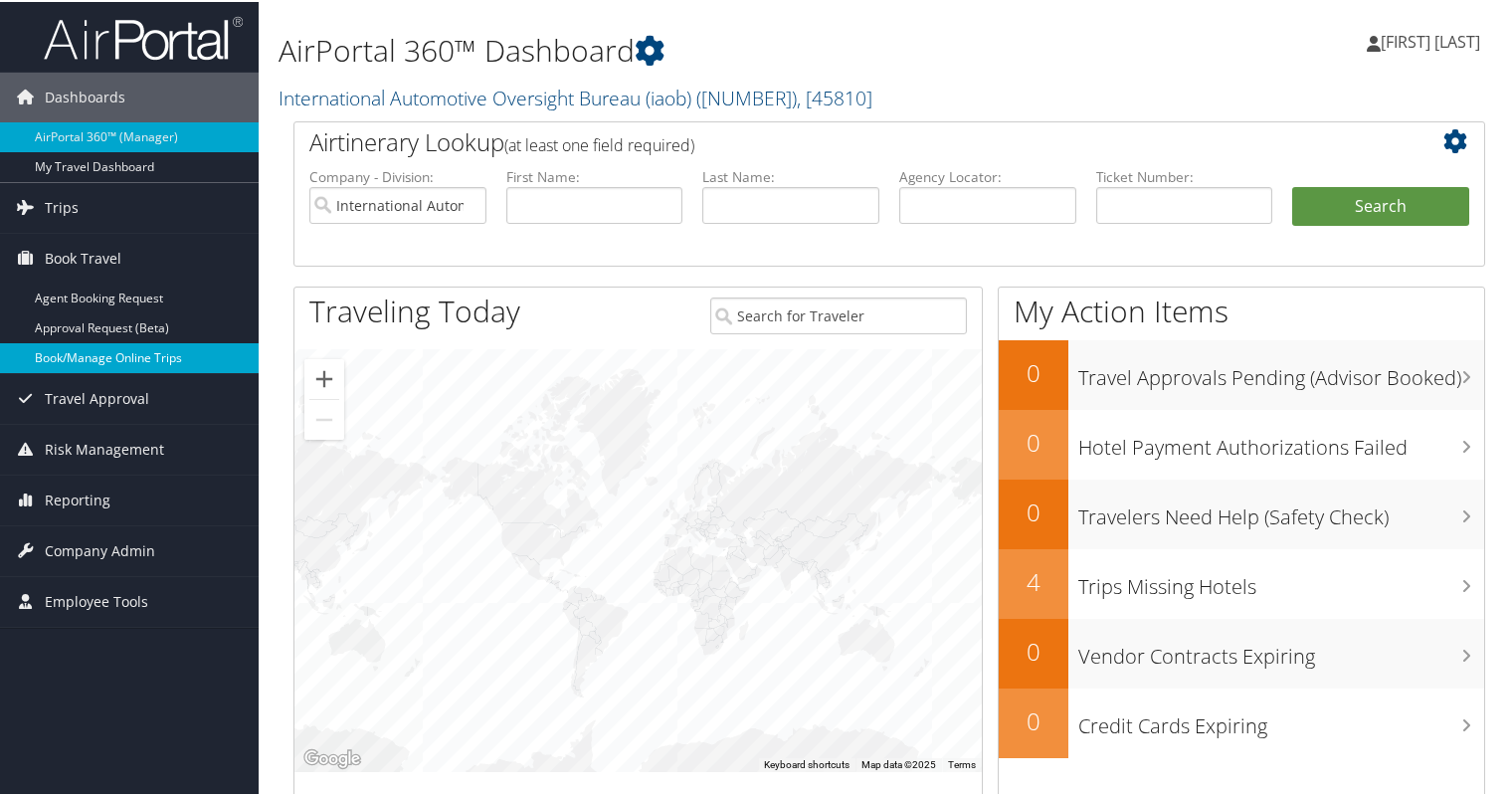 click on "Book/Manage Online Trips" at bounding box center [129, 356] 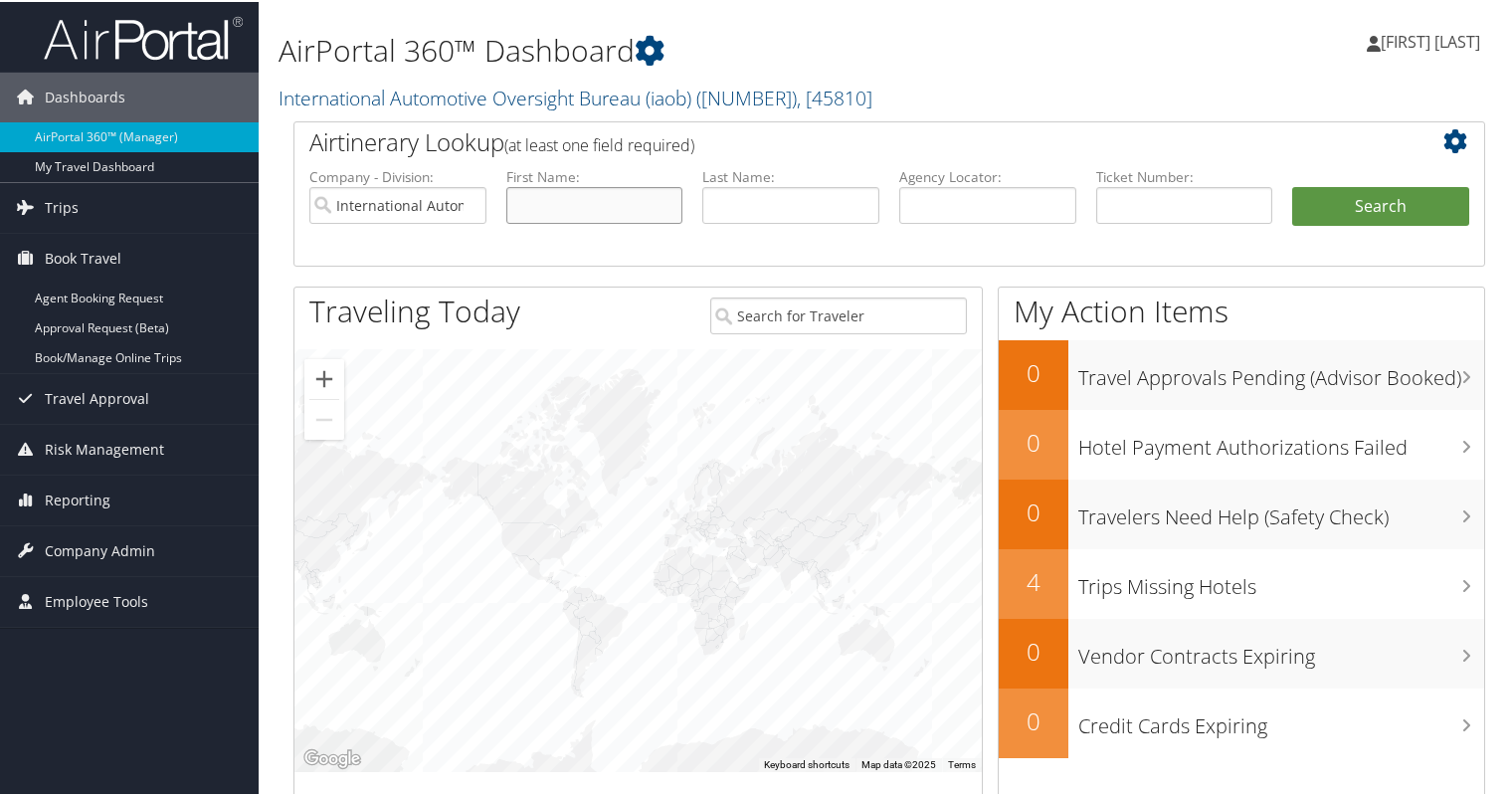 click at bounding box center (595, 203) 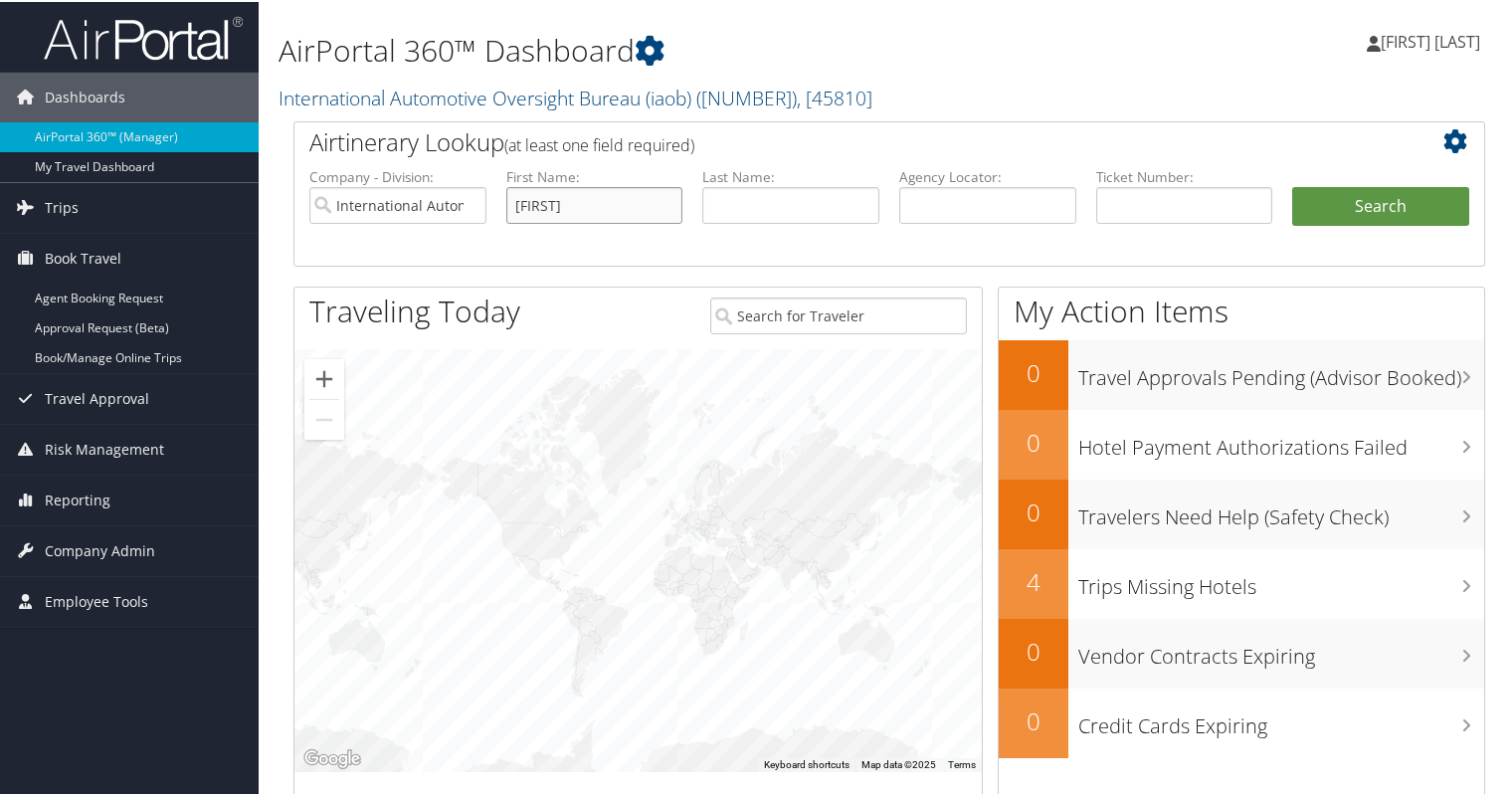 type on "james" 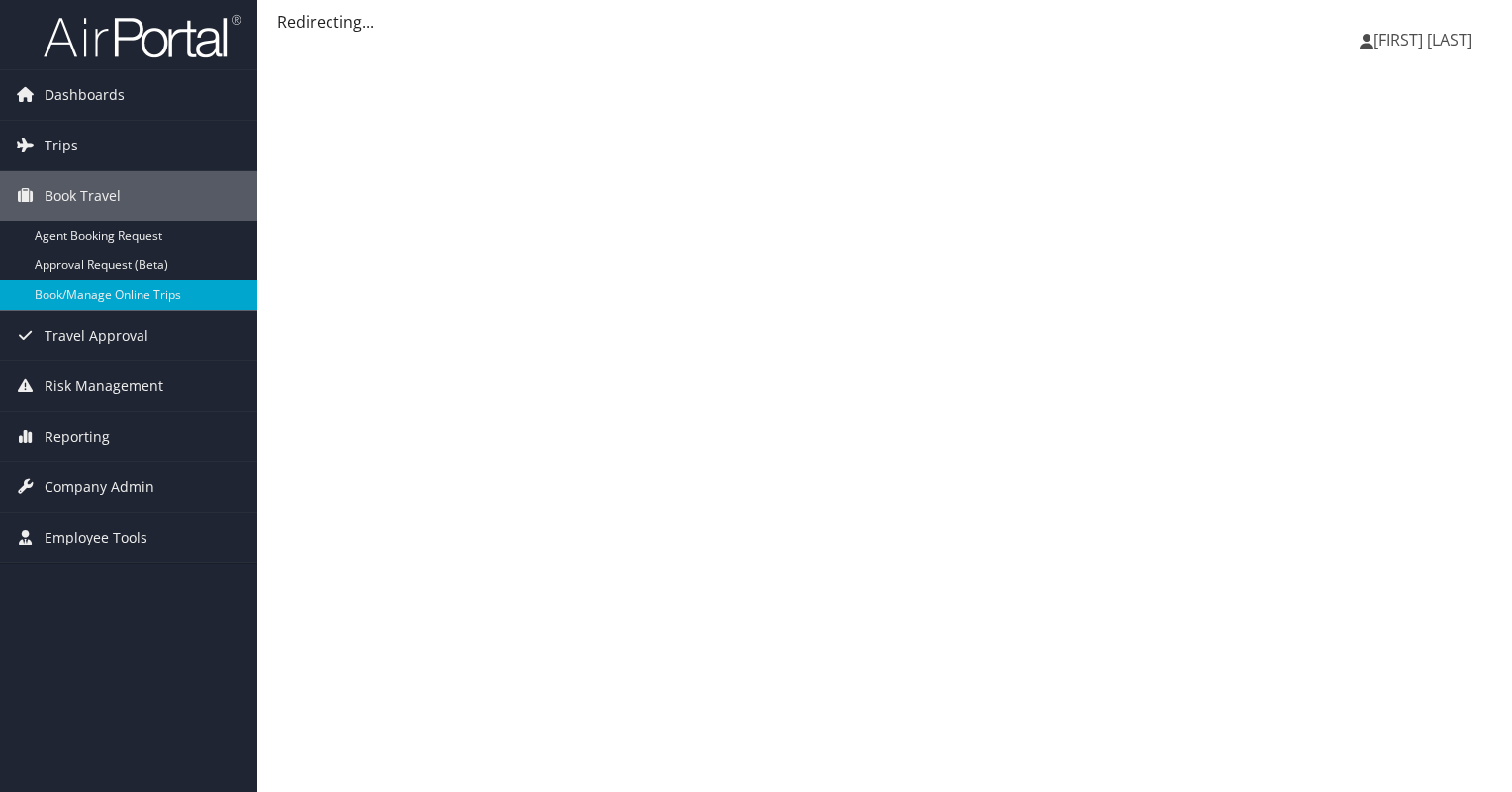 scroll, scrollTop: 0, scrollLeft: 0, axis: both 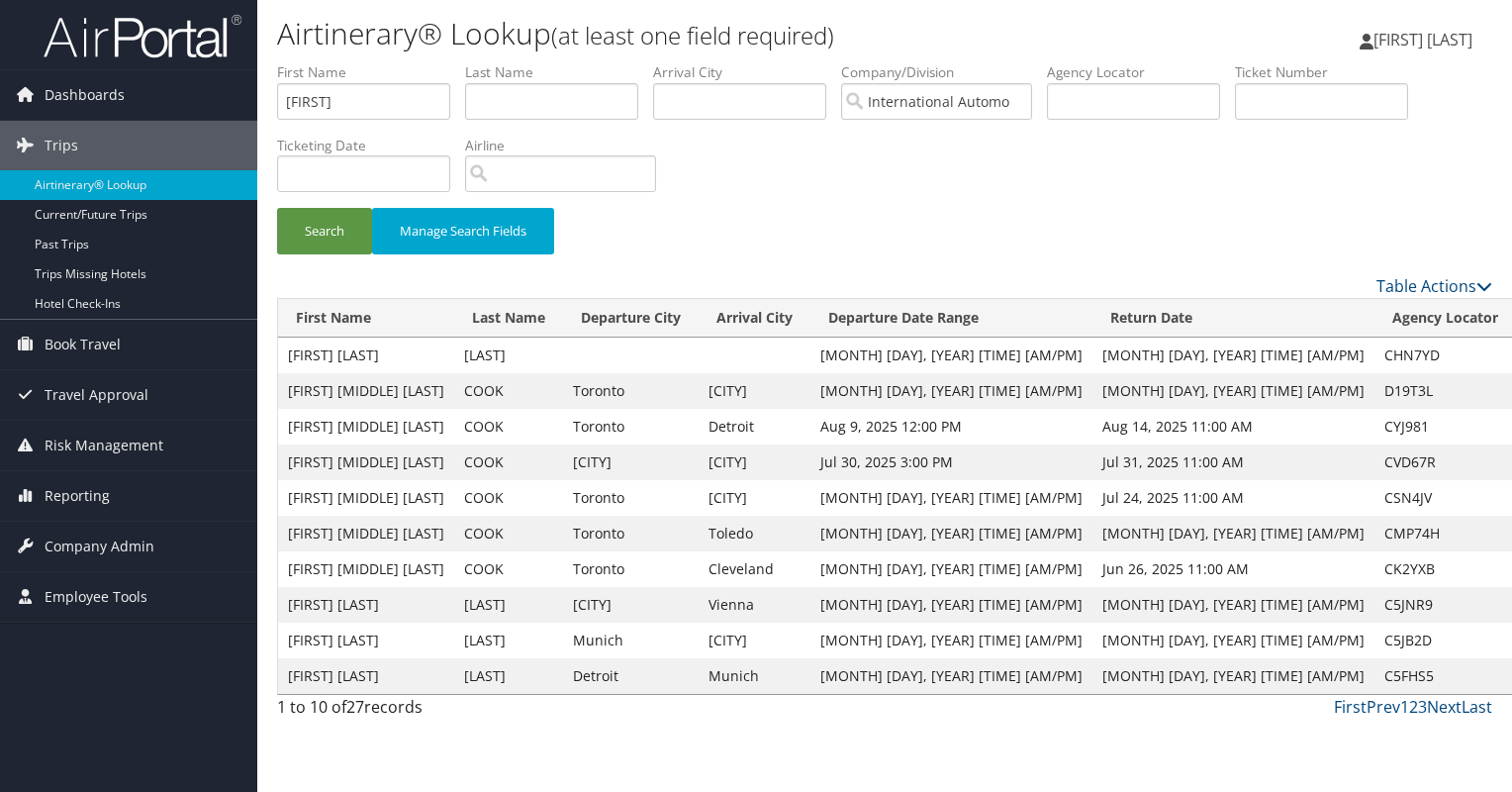 click on "View" at bounding box center [1541, 354] 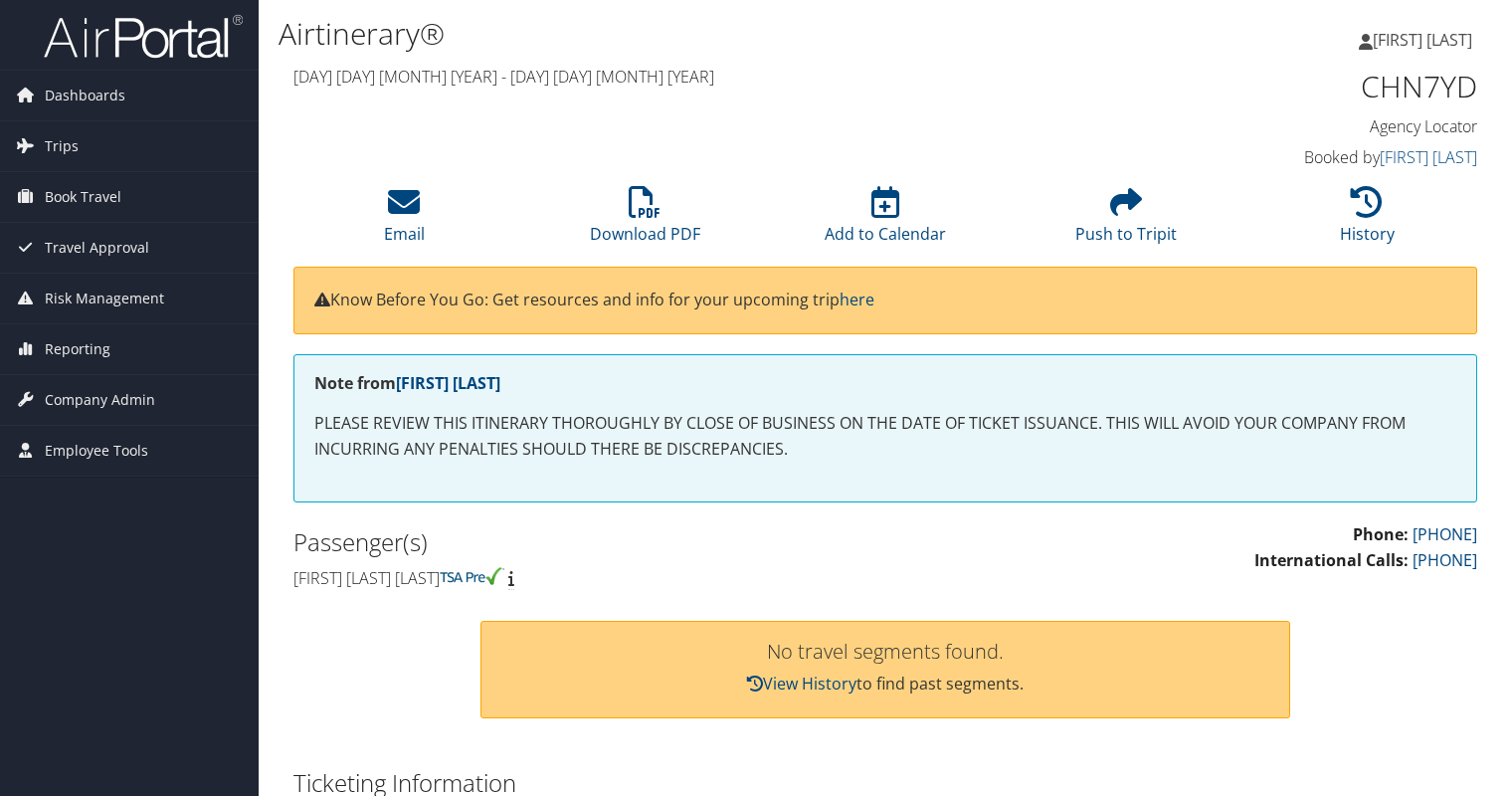 scroll, scrollTop: 0, scrollLeft: 0, axis: both 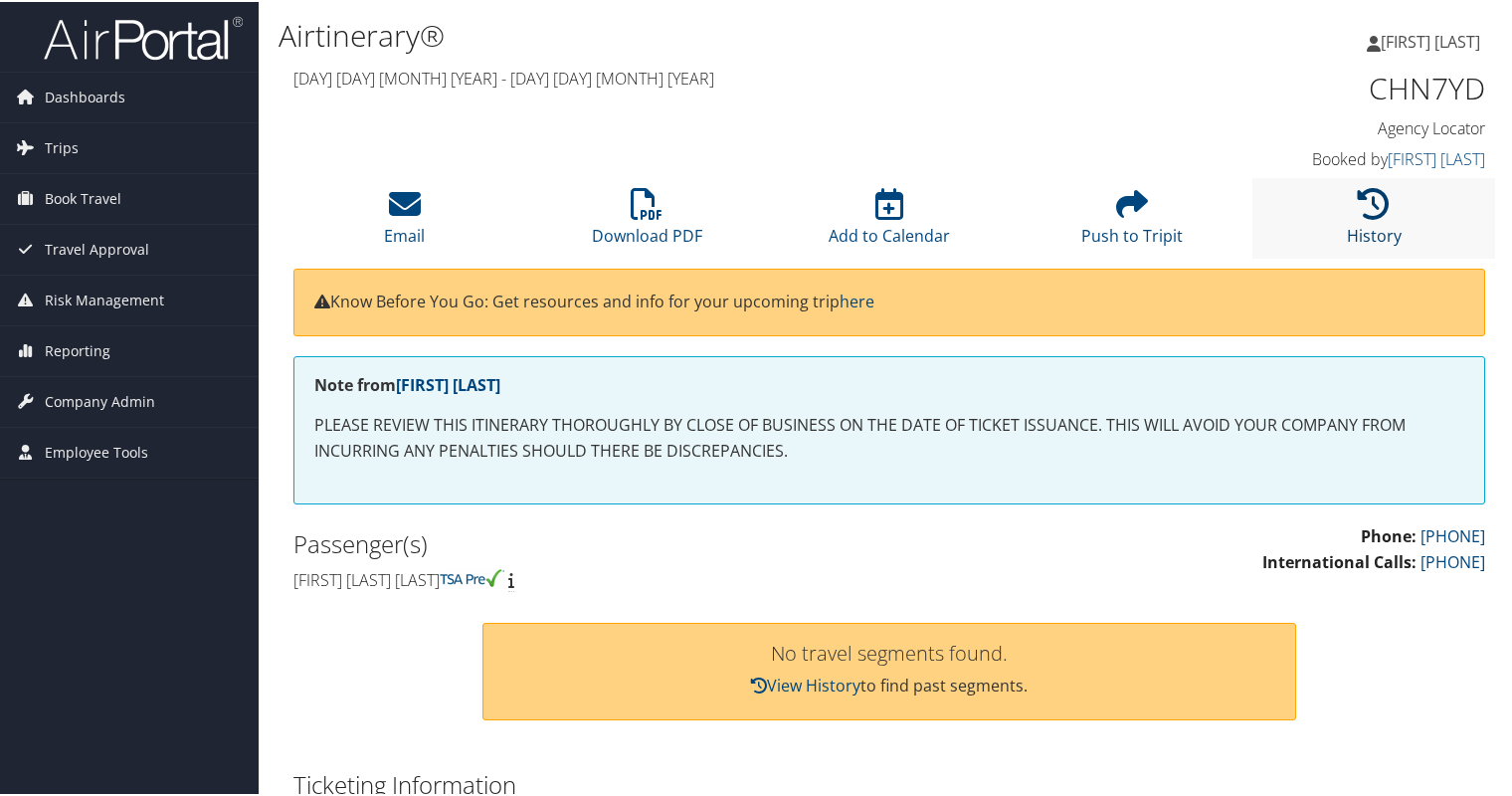 click at bounding box center (1374, 202) 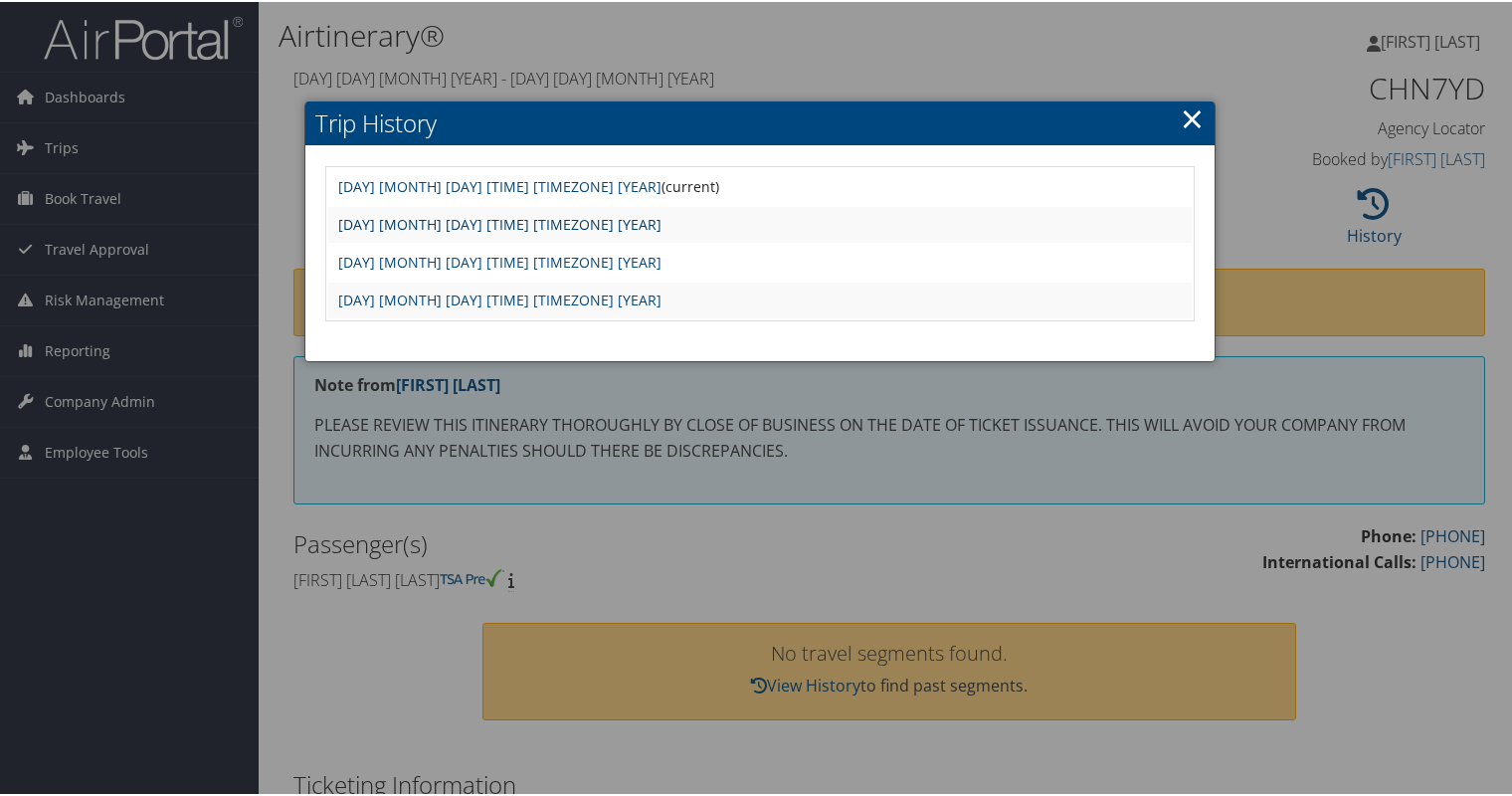 click on "Mon Jun 9 09:53:33 MDT 2025" at bounding box center (499, 222) 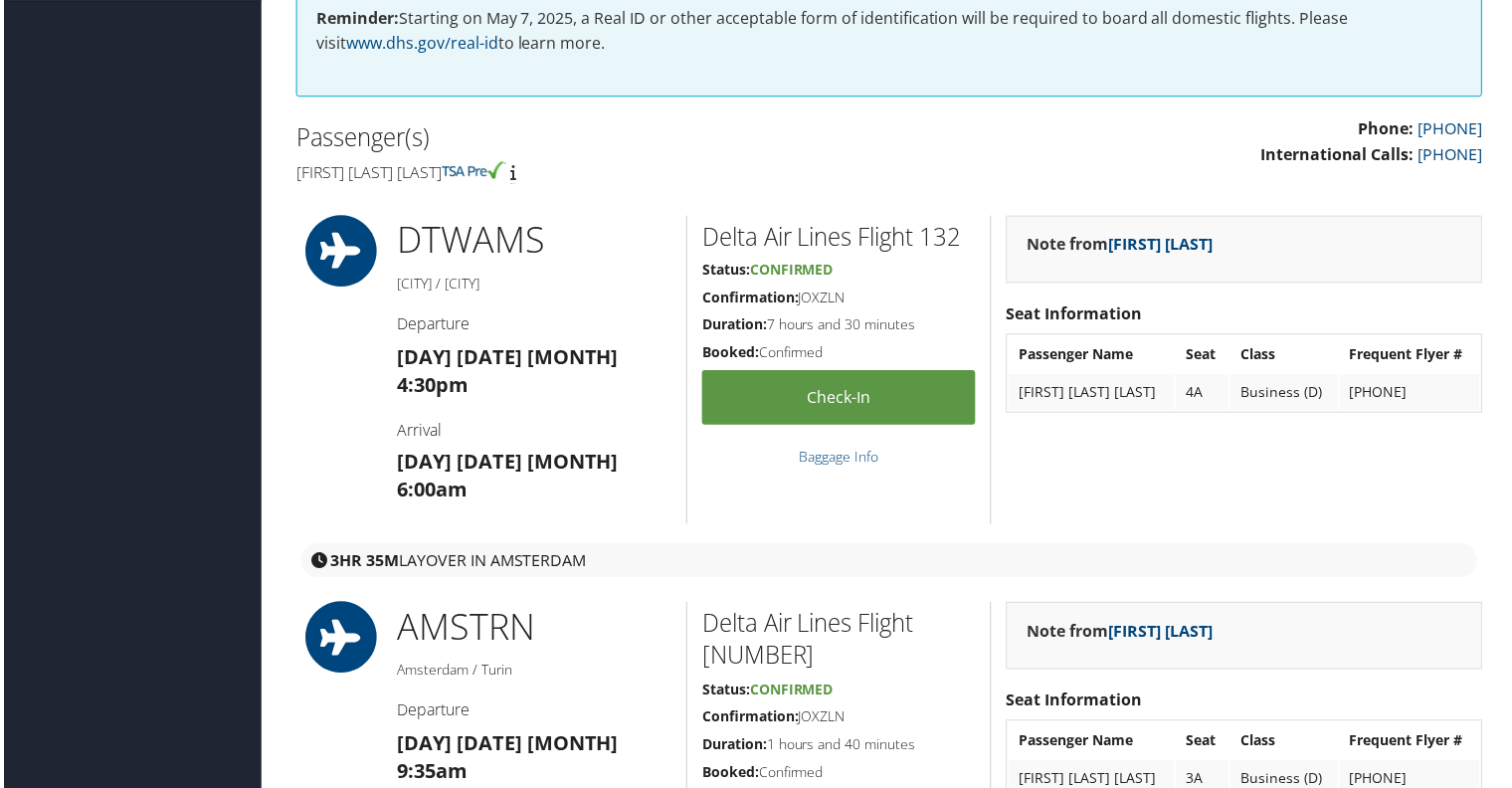 scroll, scrollTop: 478, scrollLeft: 0, axis: vertical 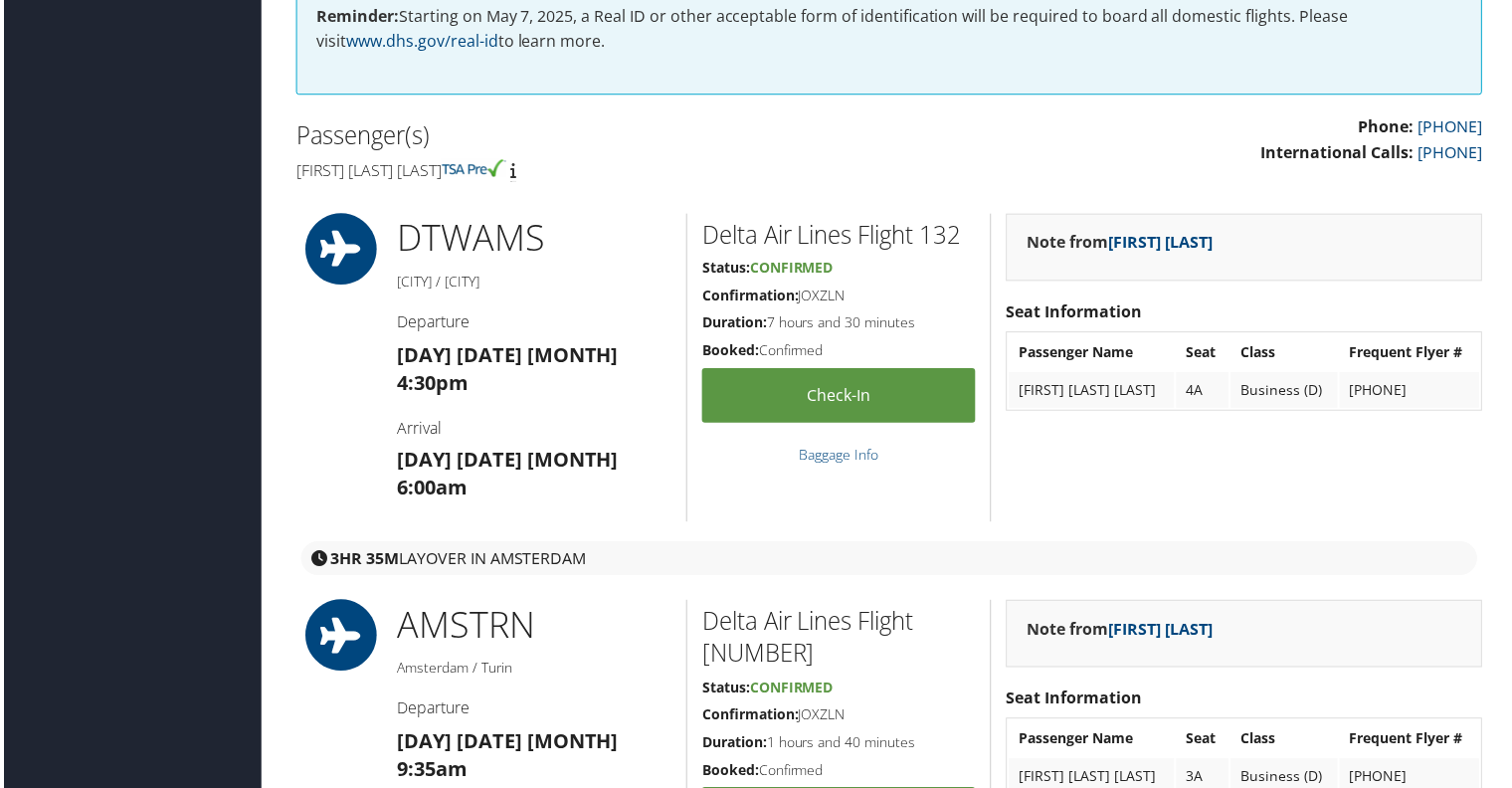 click on "[CITY] / [CITY]" at bounding box center [532, 284] 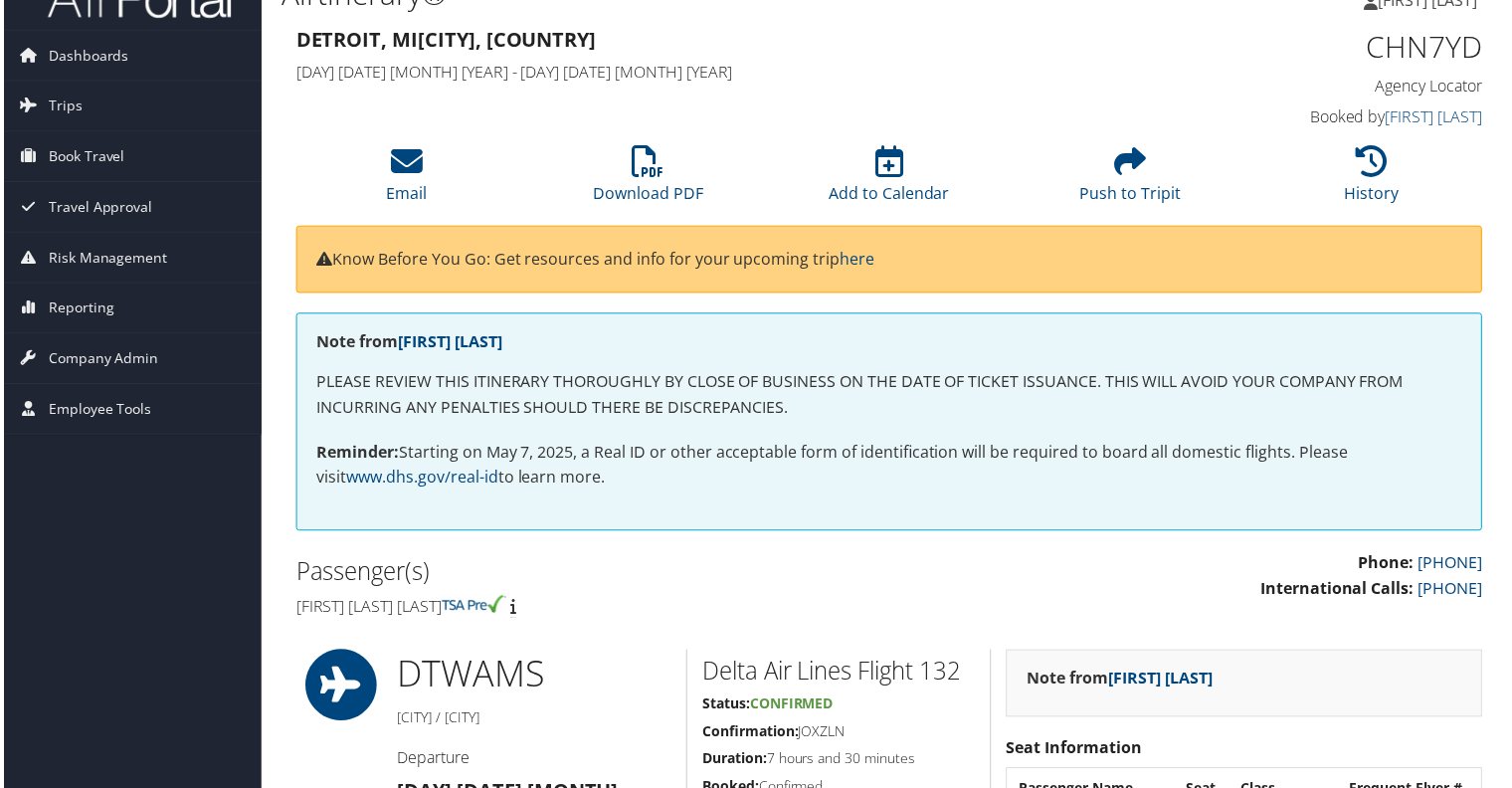 scroll, scrollTop: 0, scrollLeft: 0, axis: both 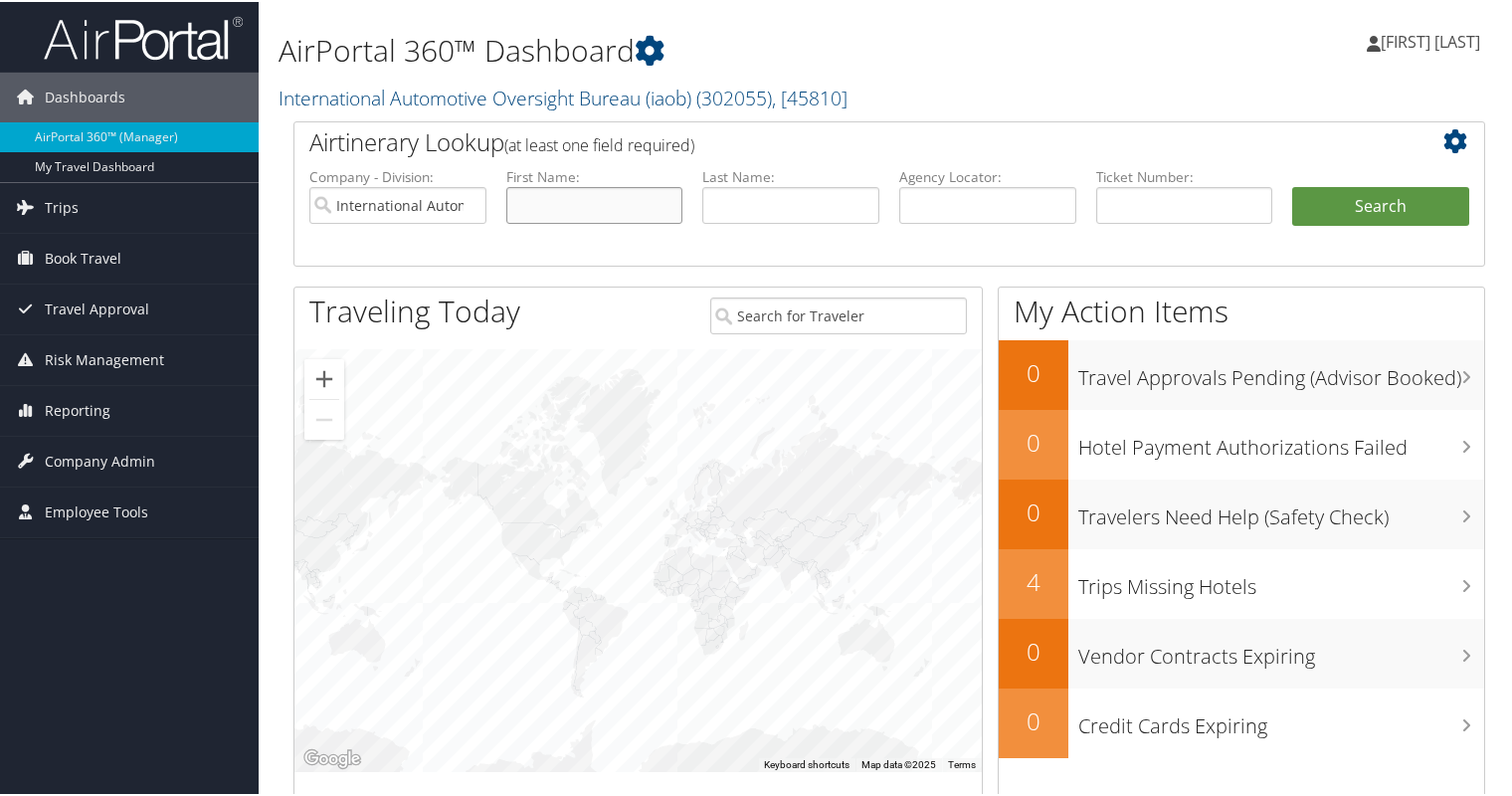 click at bounding box center [595, 203] 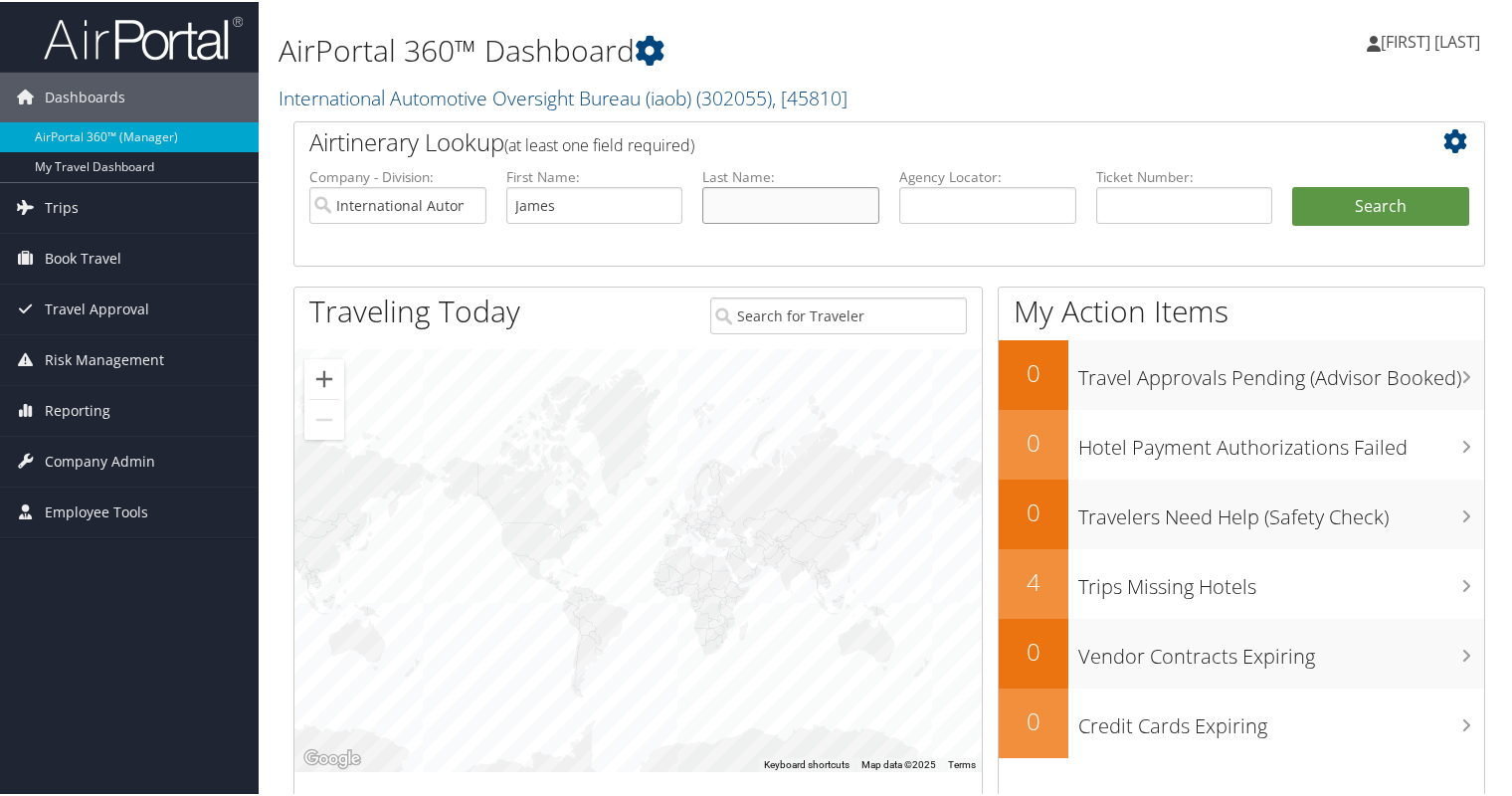type on "Bruin" 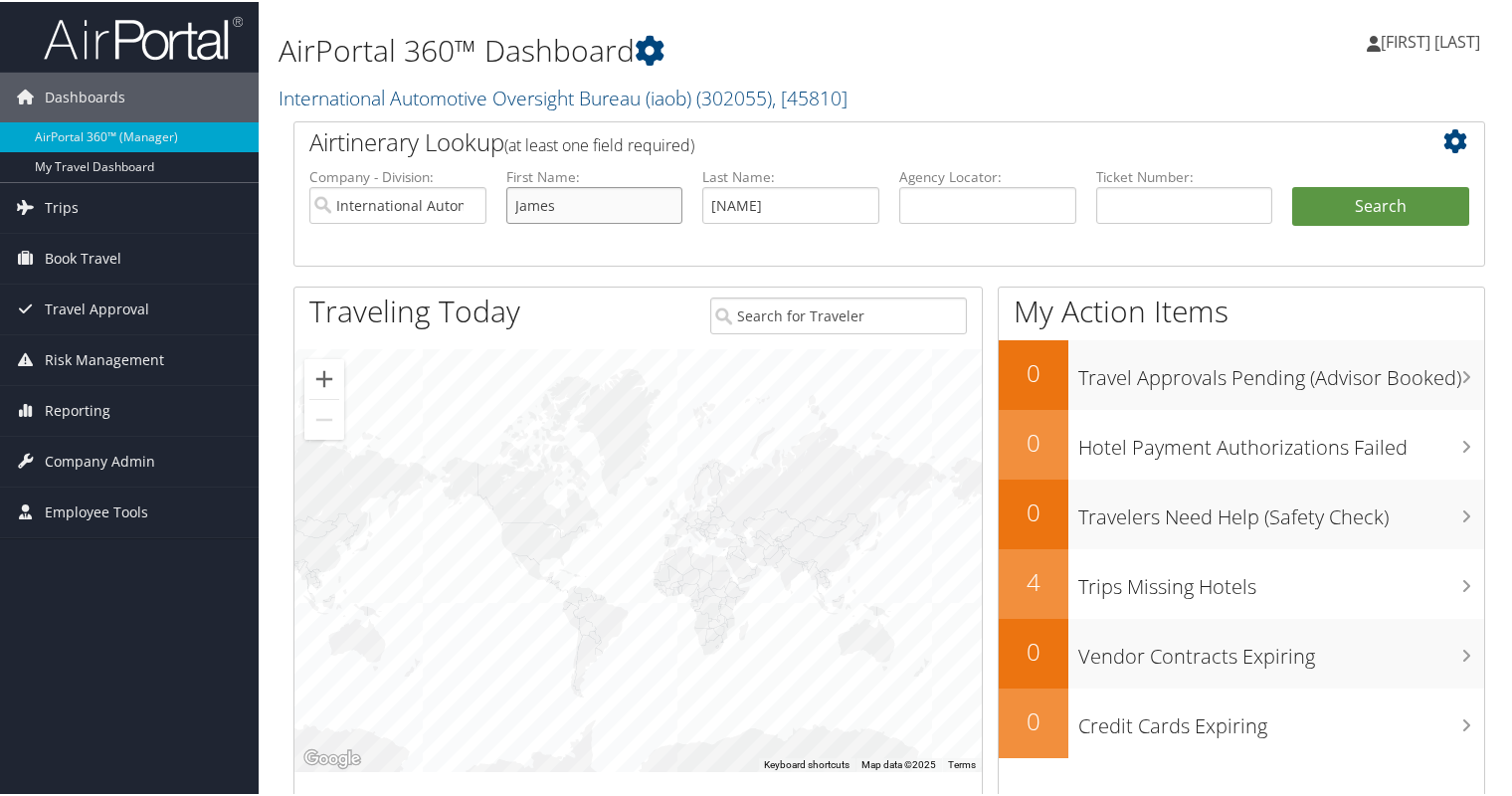 click on "Search" at bounding box center [1381, 205] 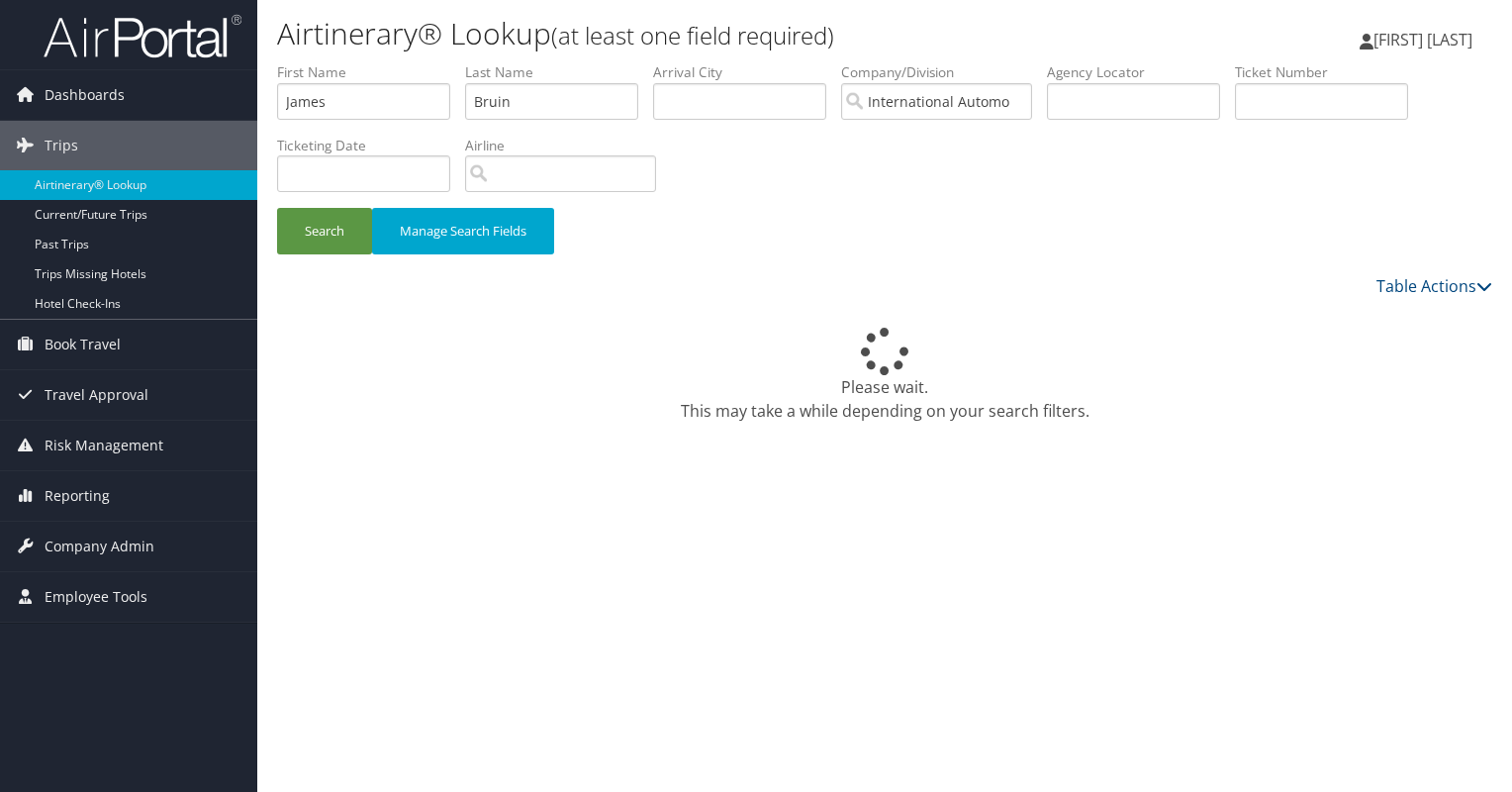 scroll, scrollTop: 0, scrollLeft: 0, axis: both 